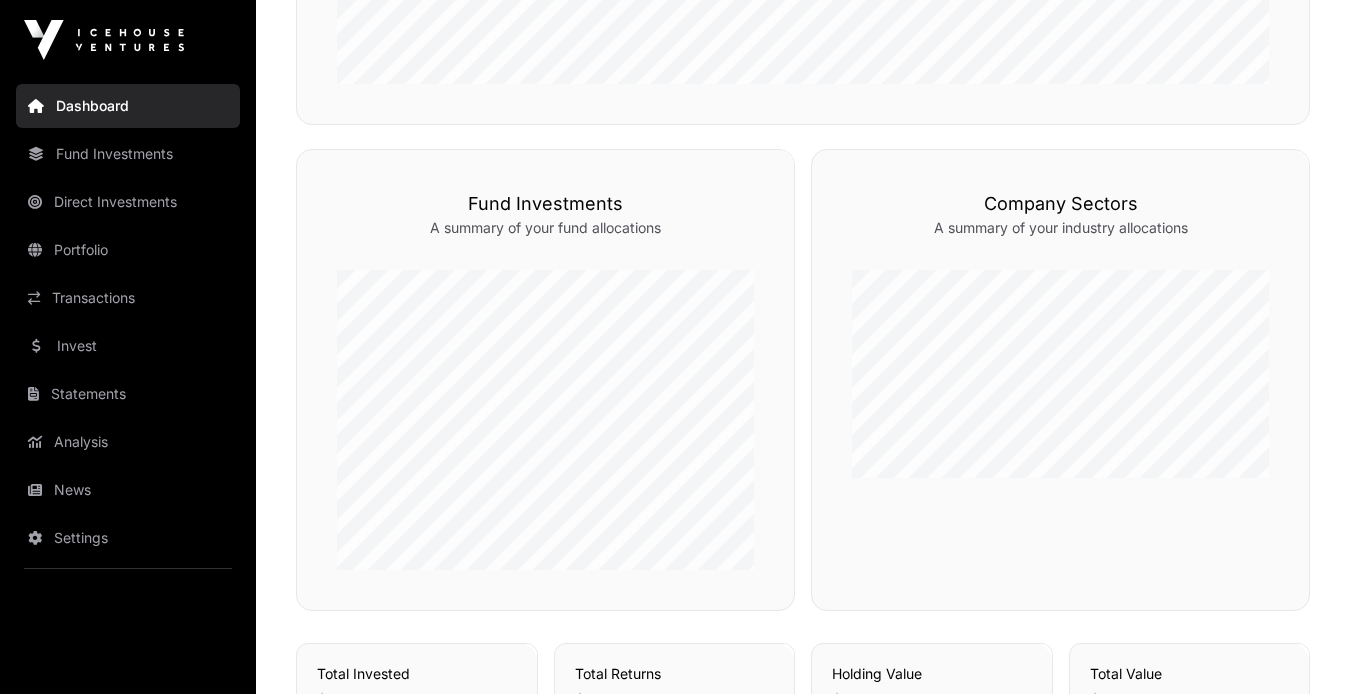 scroll, scrollTop: 1370, scrollLeft: 0, axis: vertical 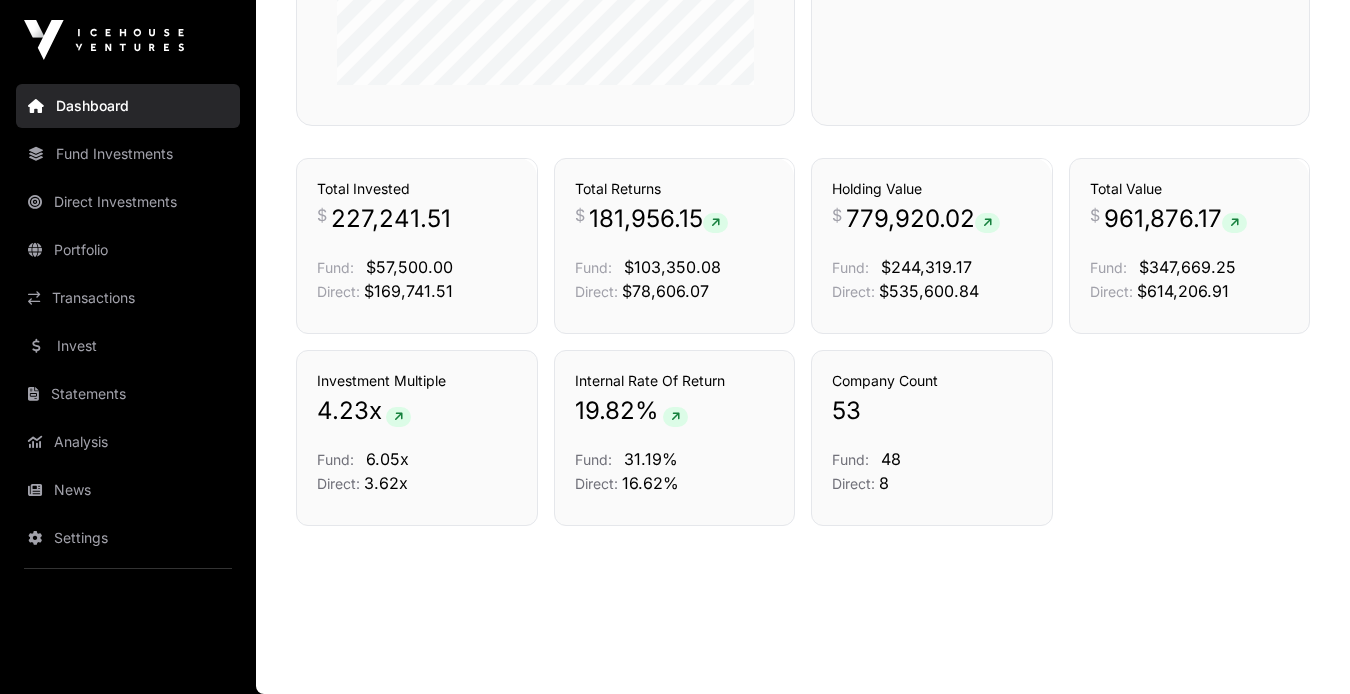 click on "Portfolio" 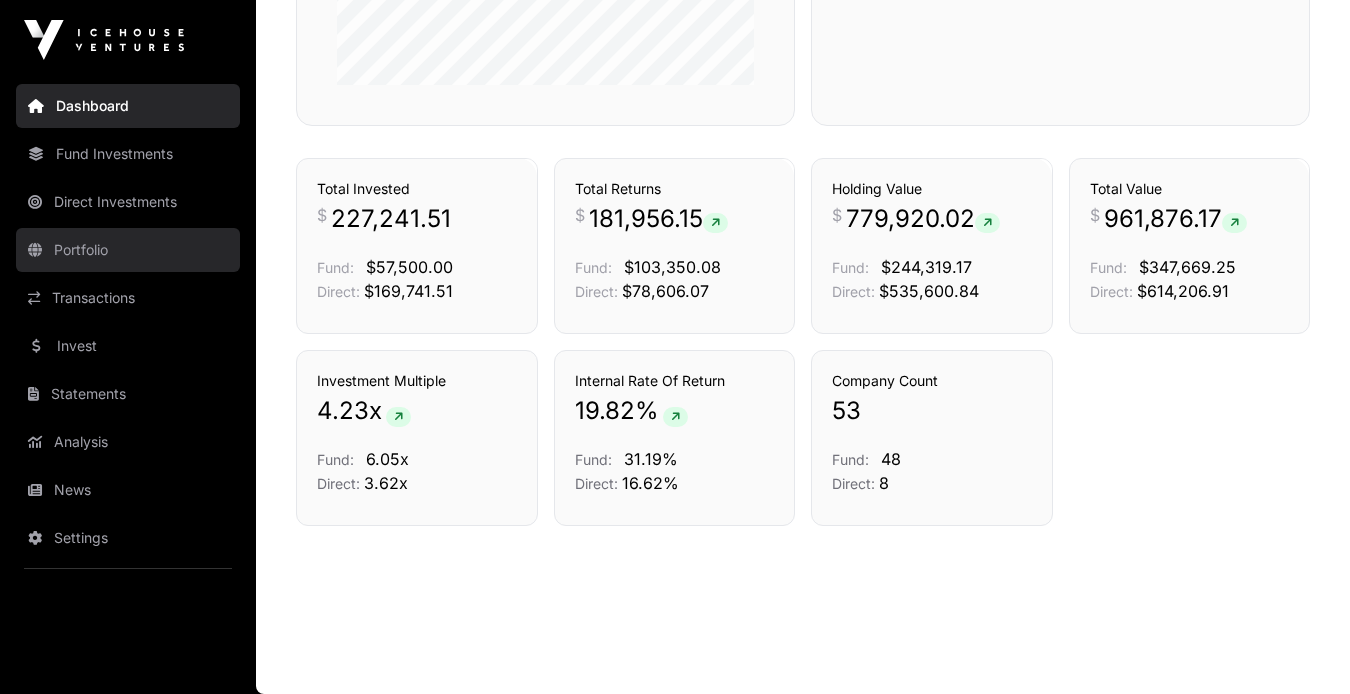 click on "Portfolio" 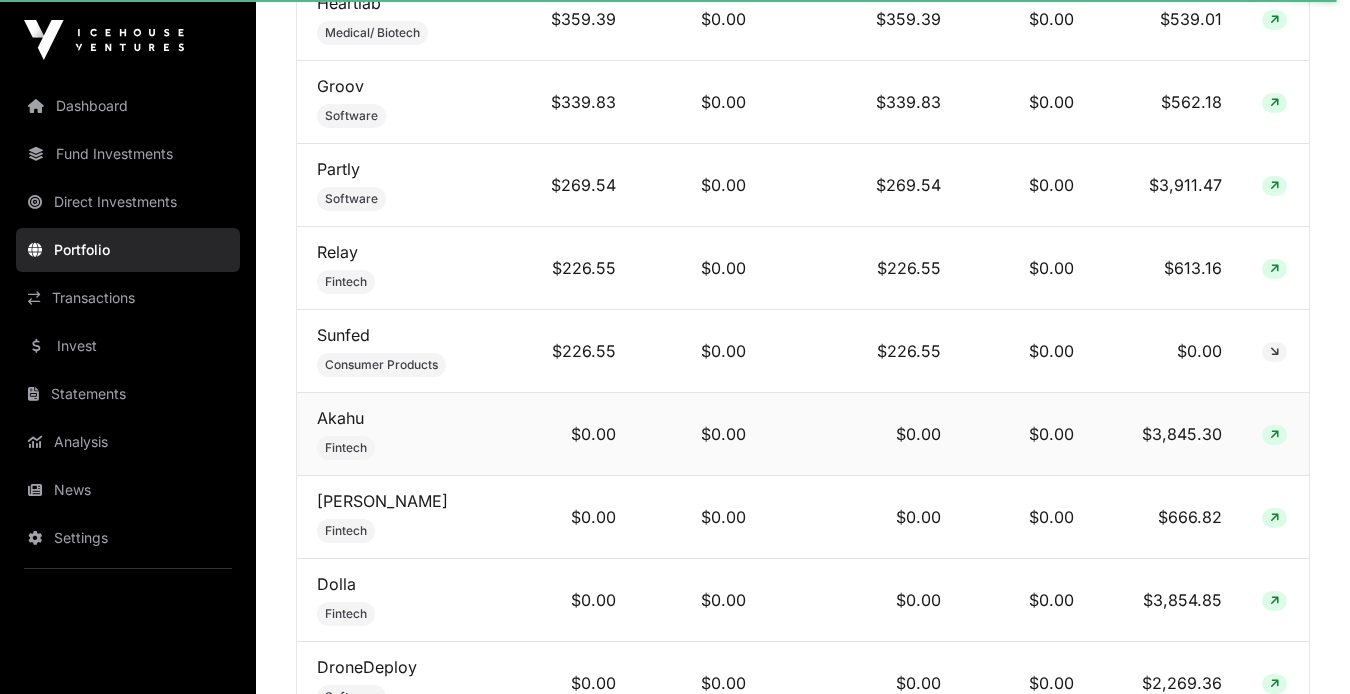 scroll, scrollTop: 4581, scrollLeft: 0, axis: vertical 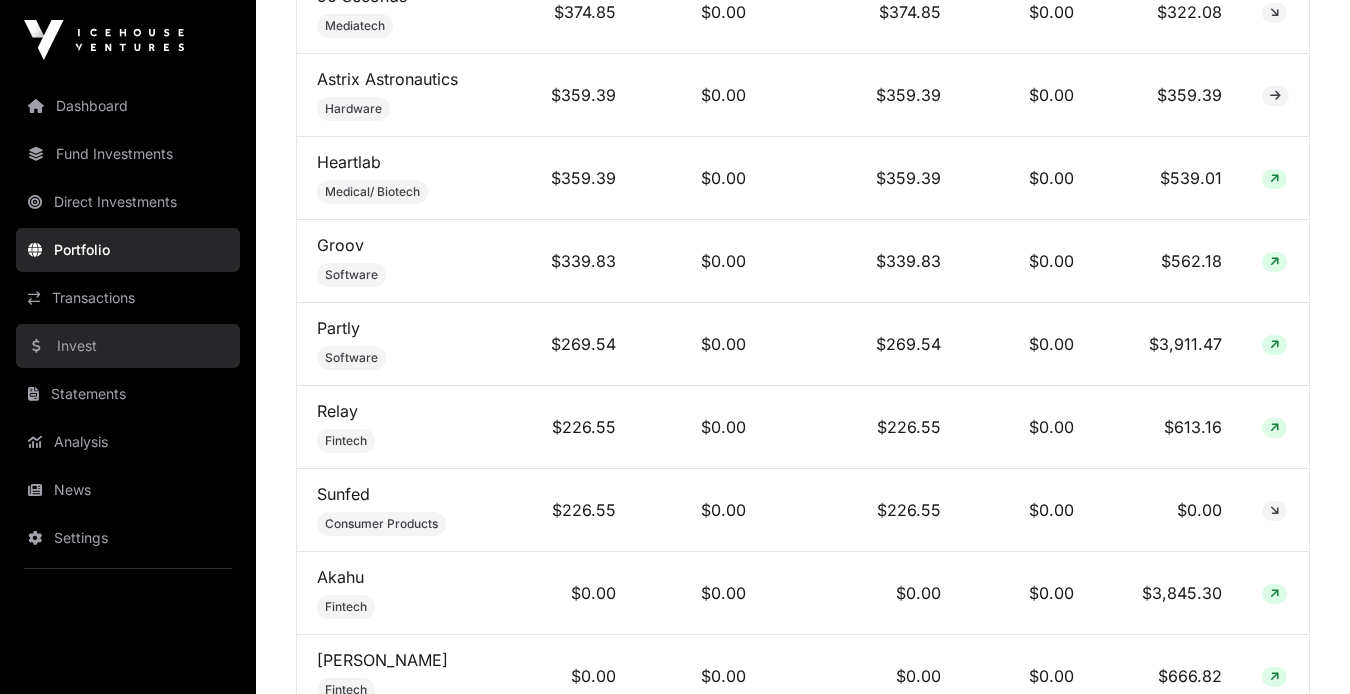 click on "Invest" 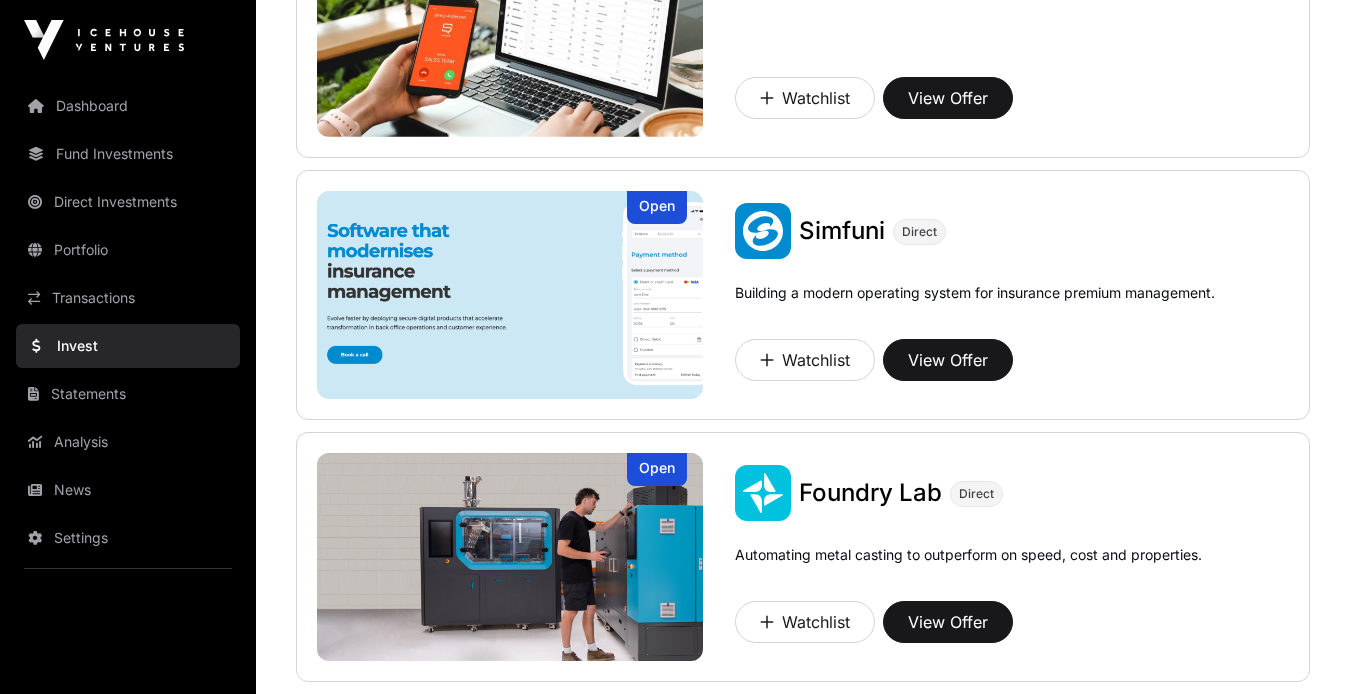 scroll, scrollTop: 3125, scrollLeft: 0, axis: vertical 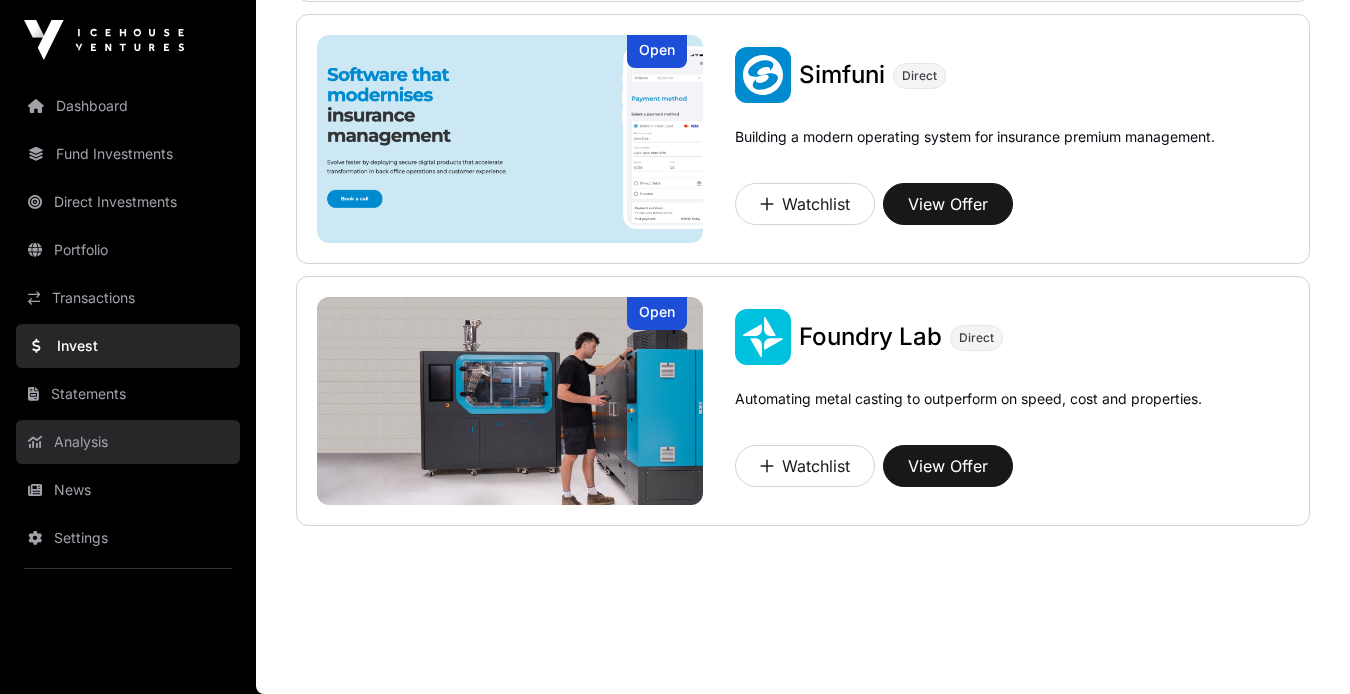 click on "Analysis" 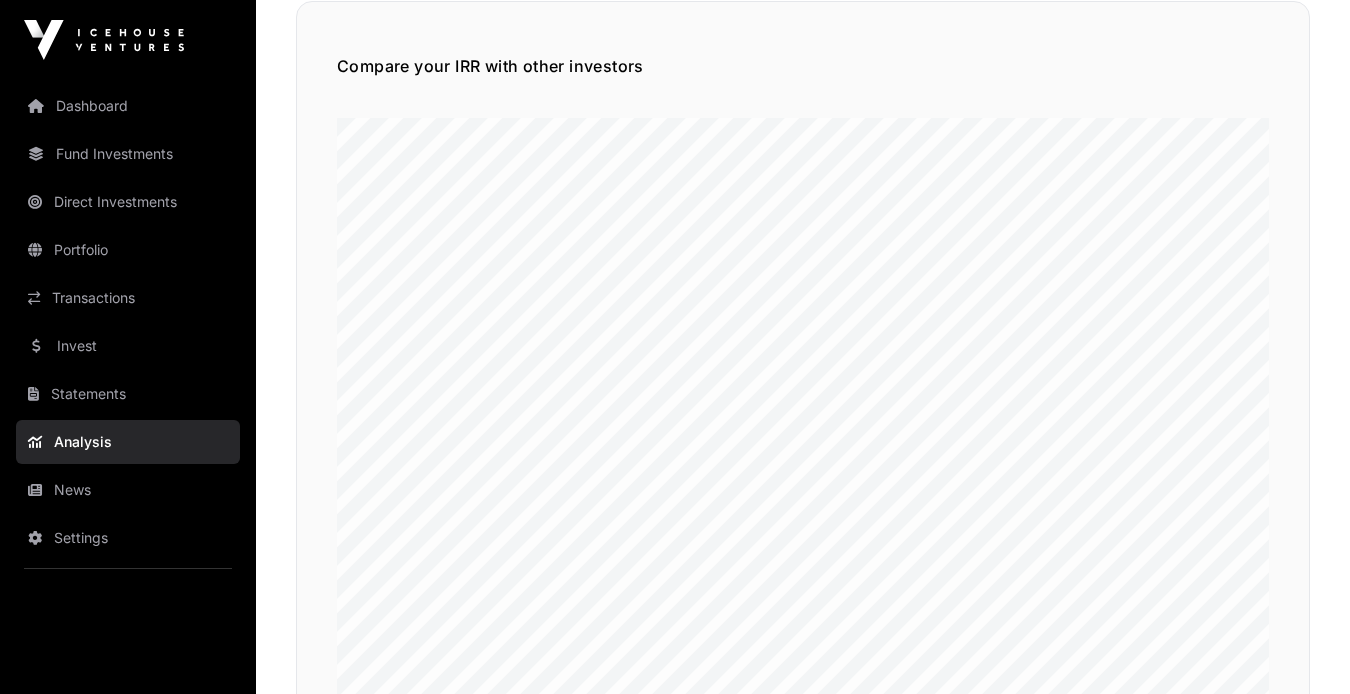 scroll, scrollTop: 0, scrollLeft: 0, axis: both 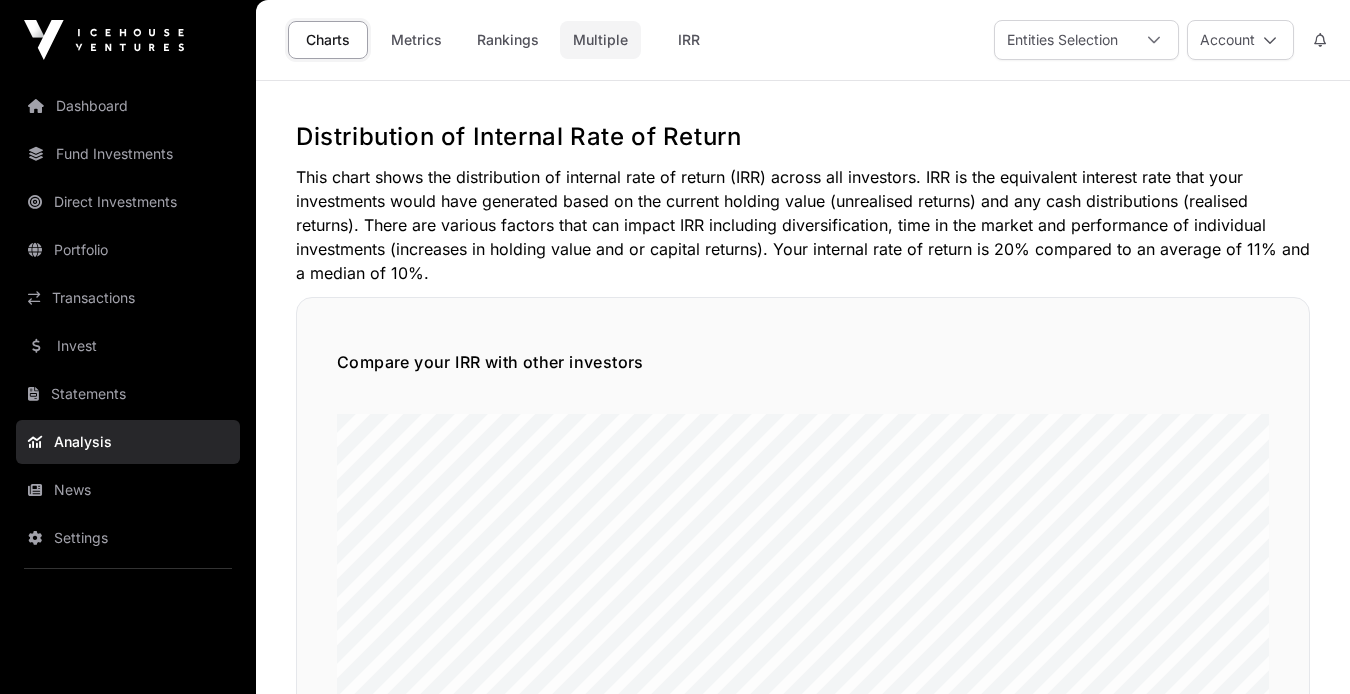 click on "Multiple" 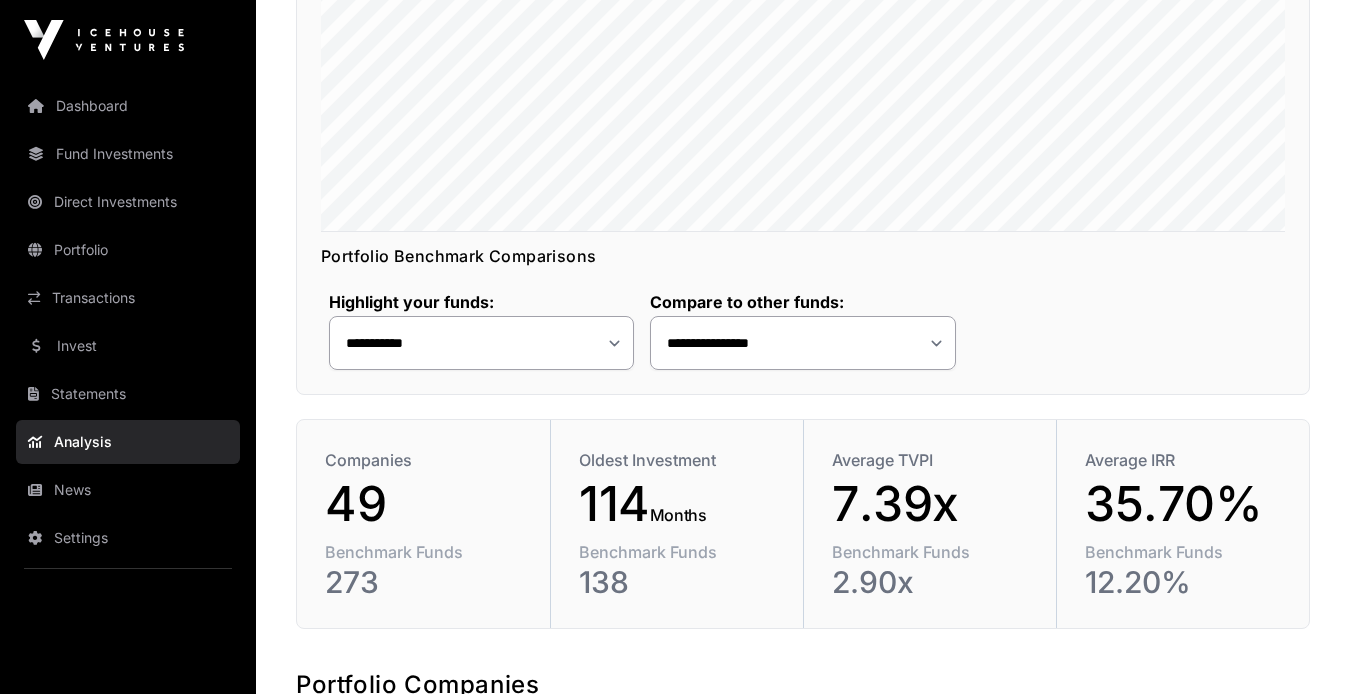 scroll, scrollTop: 525, scrollLeft: 0, axis: vertical 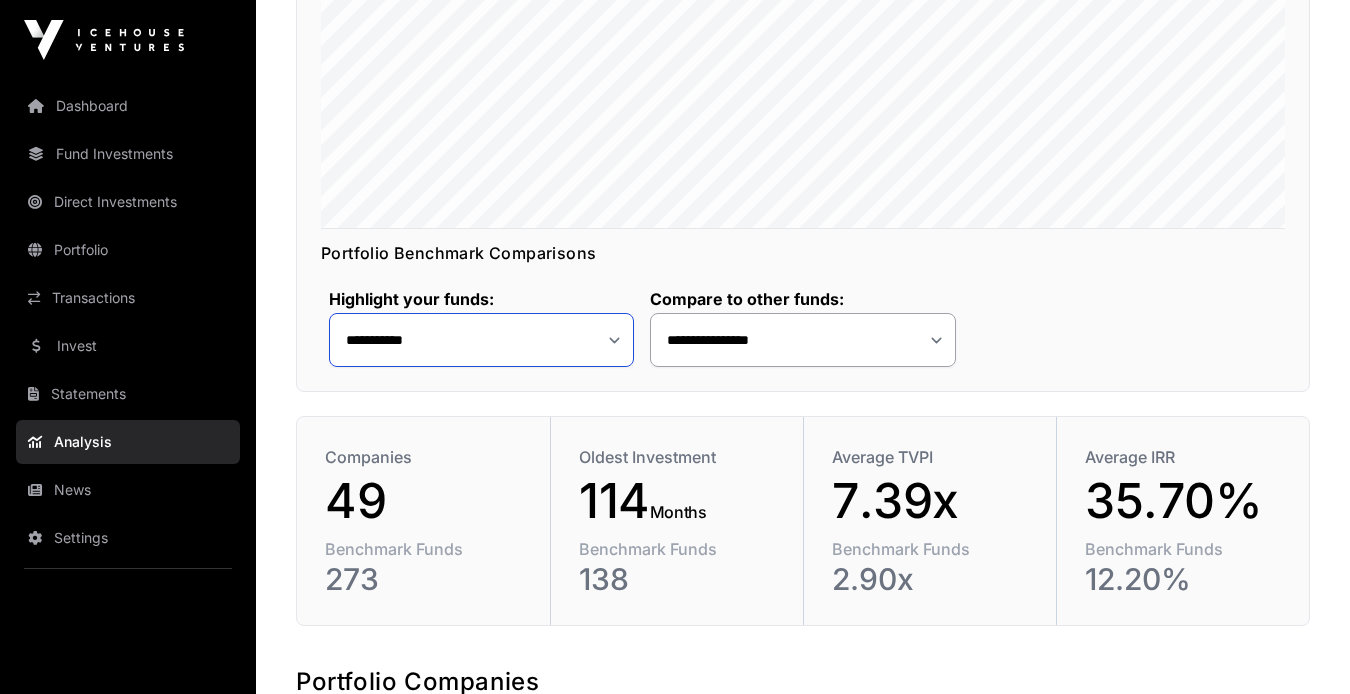 click on "**********" 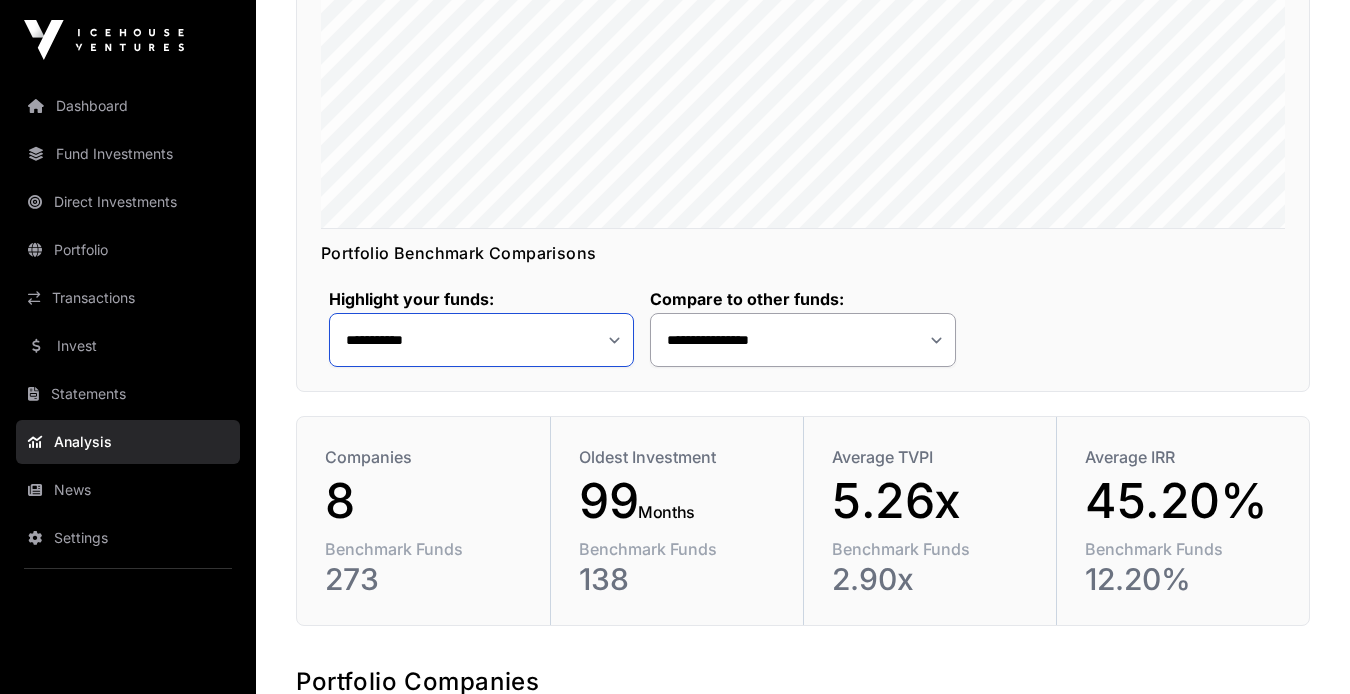 click on "**********" 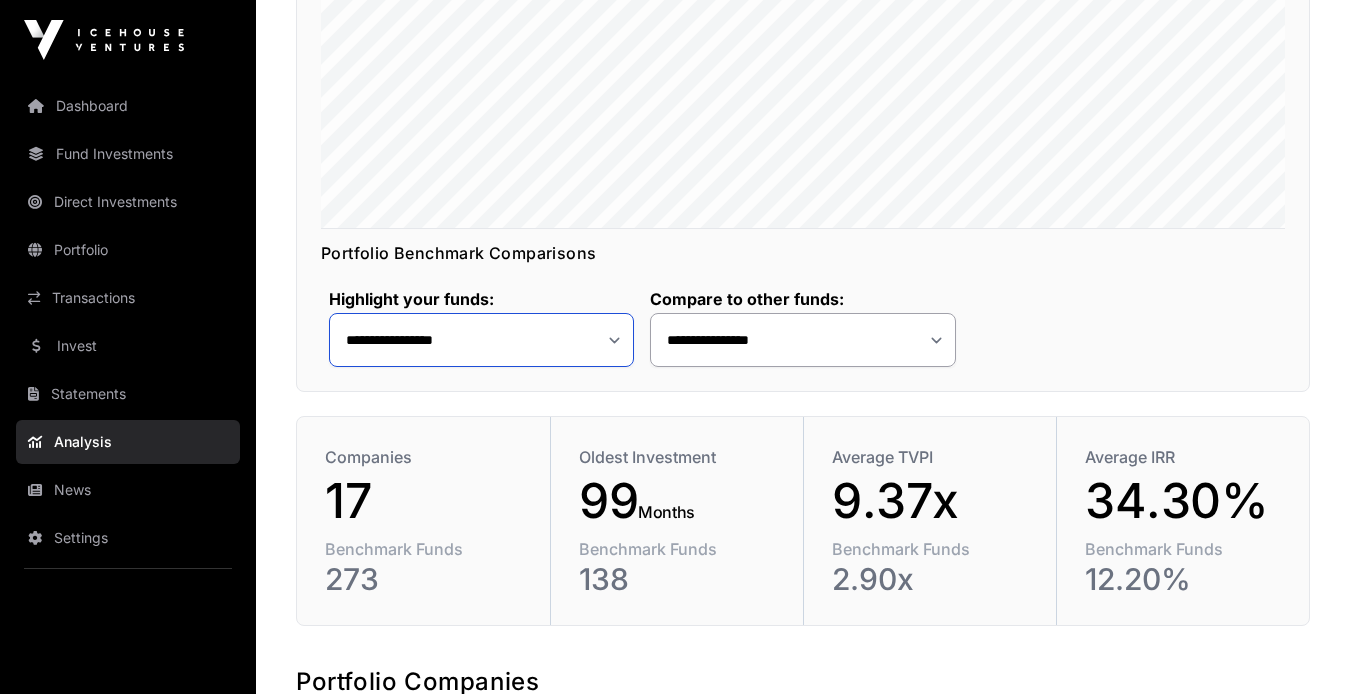 click on "**********" 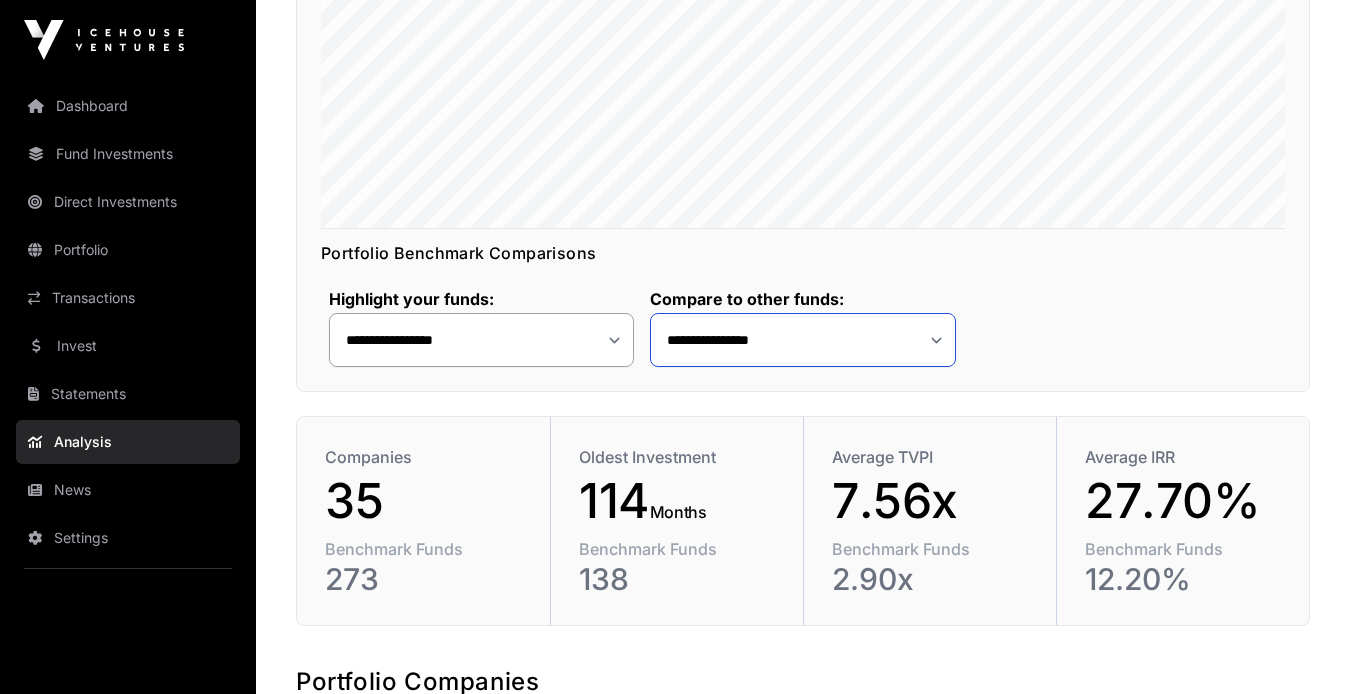 click on "**********" 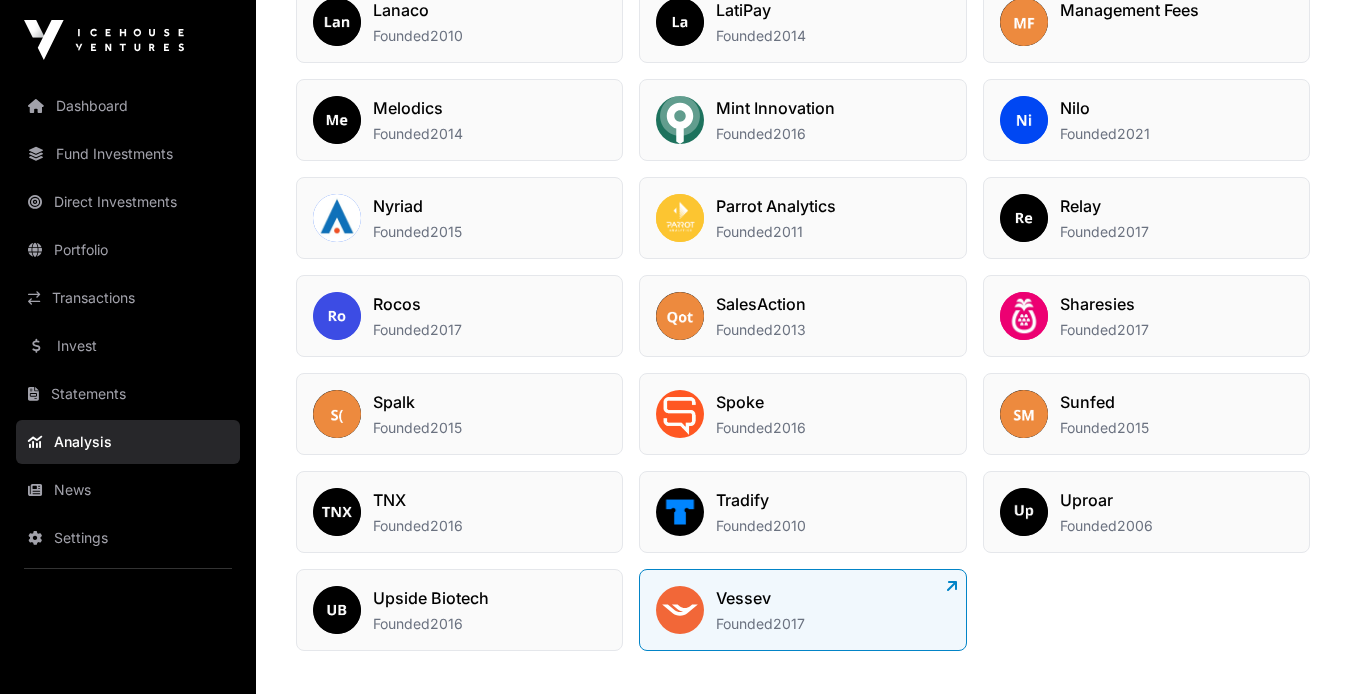 scroll, scrollTop: 1610, scrollLeft: 0, axis: vertical 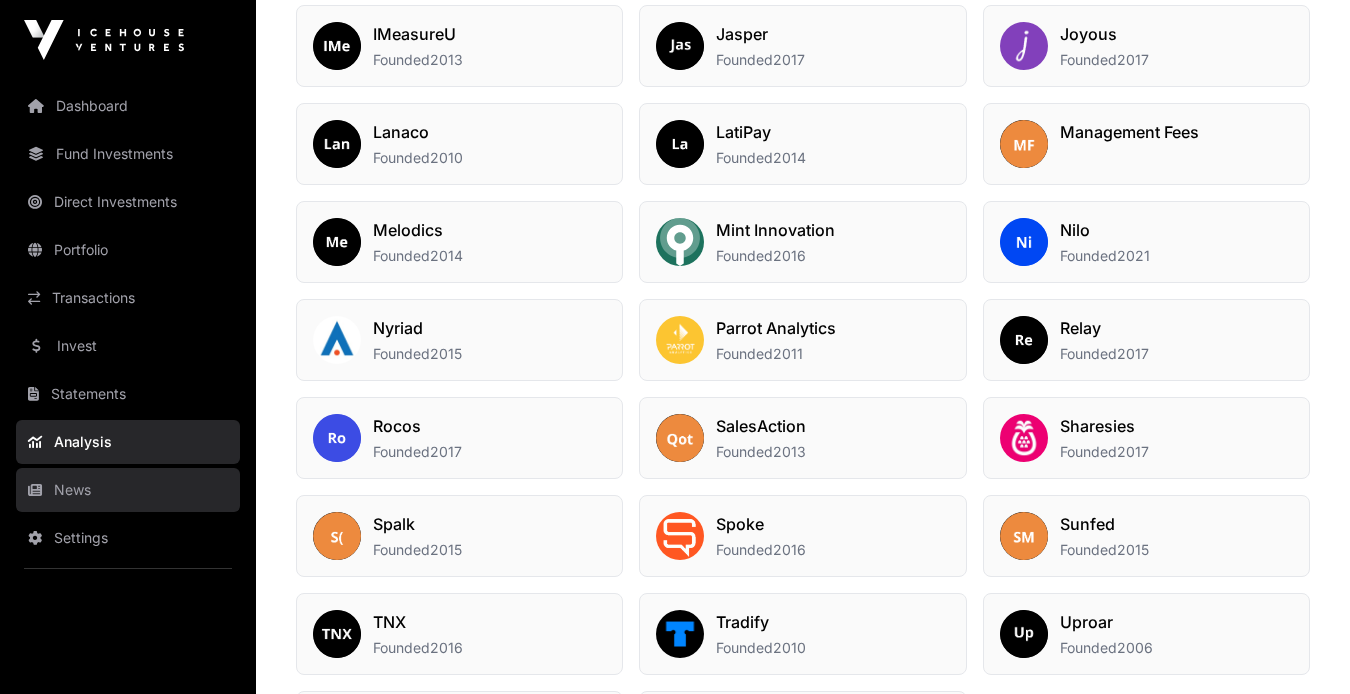 click on "News" 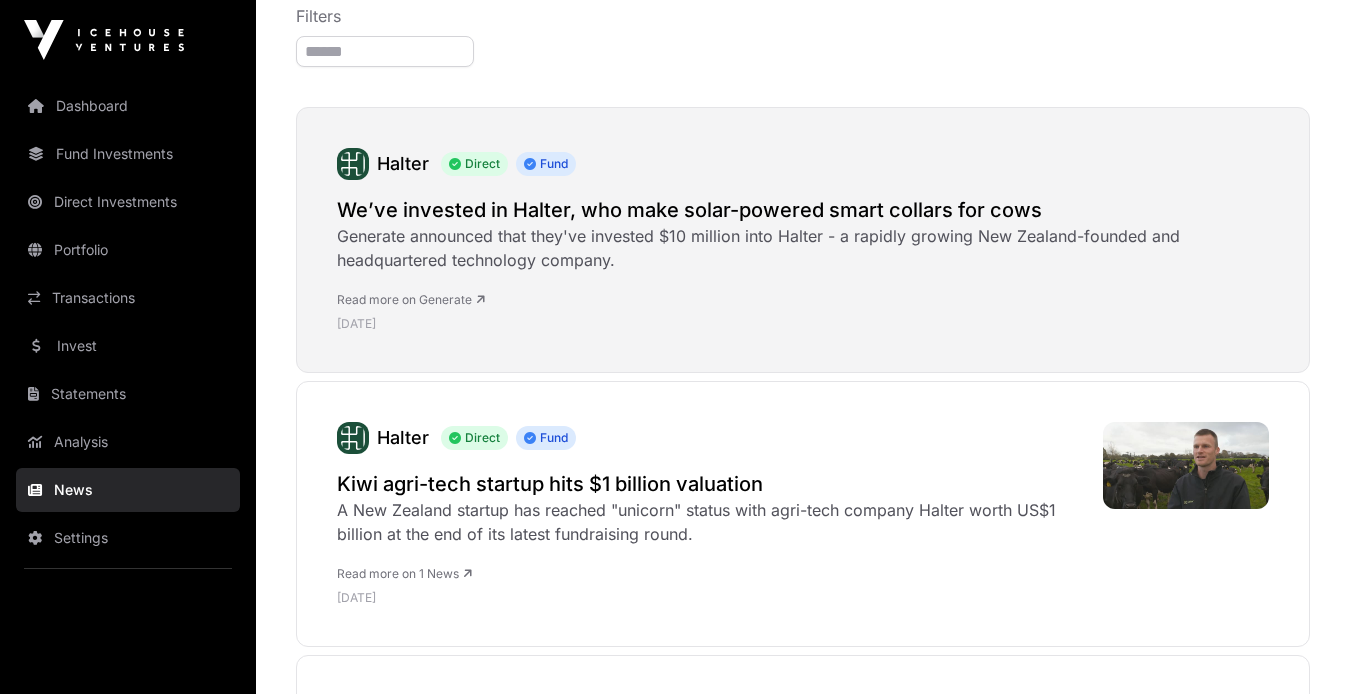 scroll, scrollTop: 0, scrollLeft: 0, axis: both 